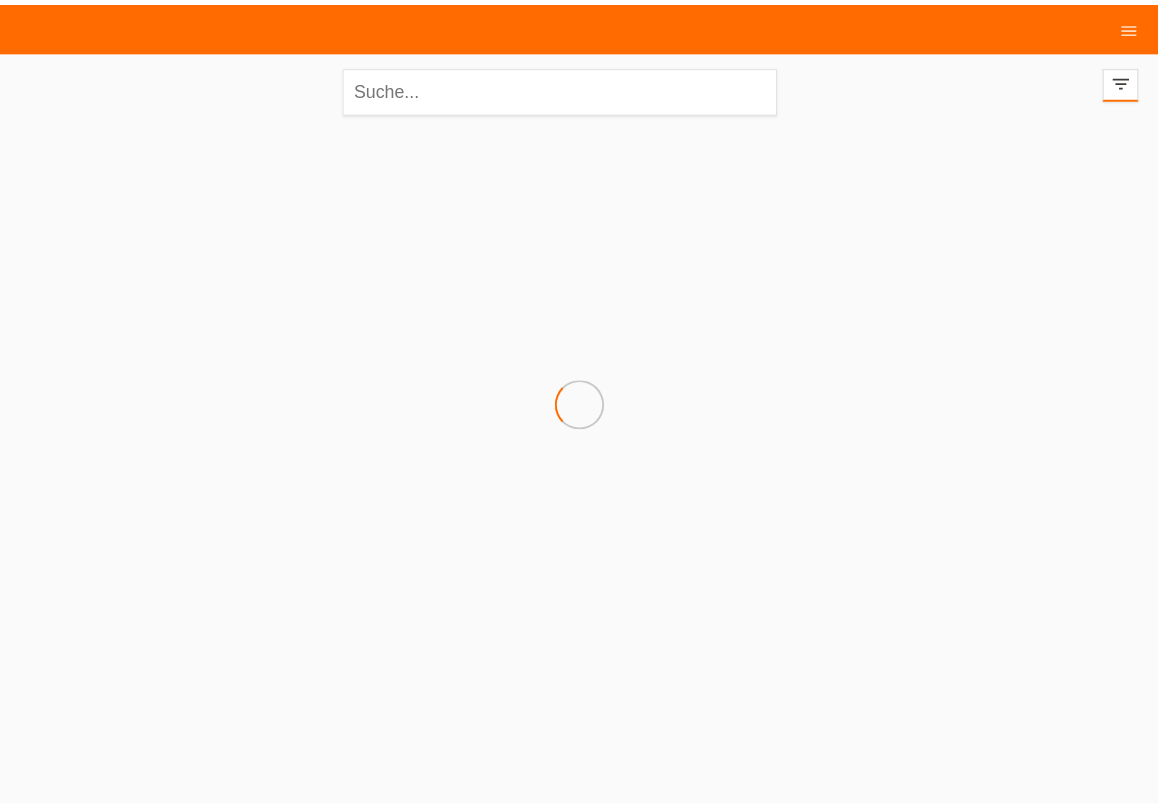 scroll, scrollTop: 0, scrollLeft: 0, axis: both 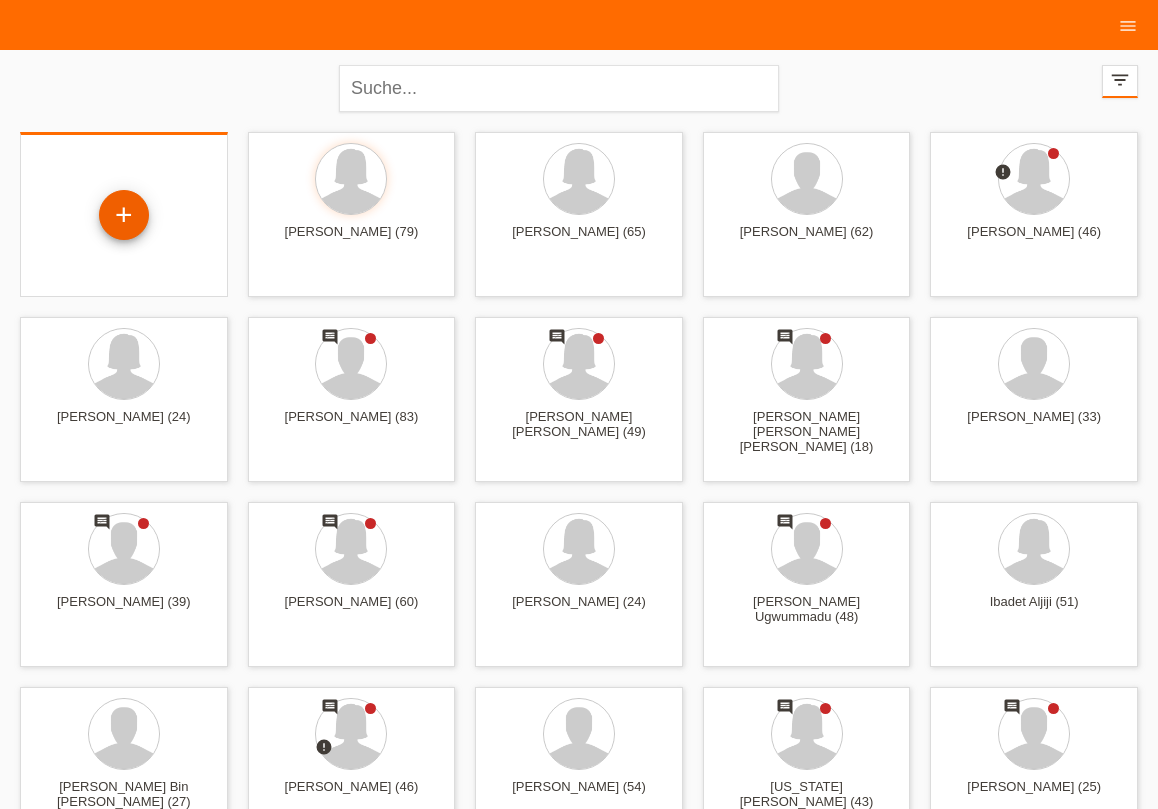 click on "+" at bounding box center [124, 215] 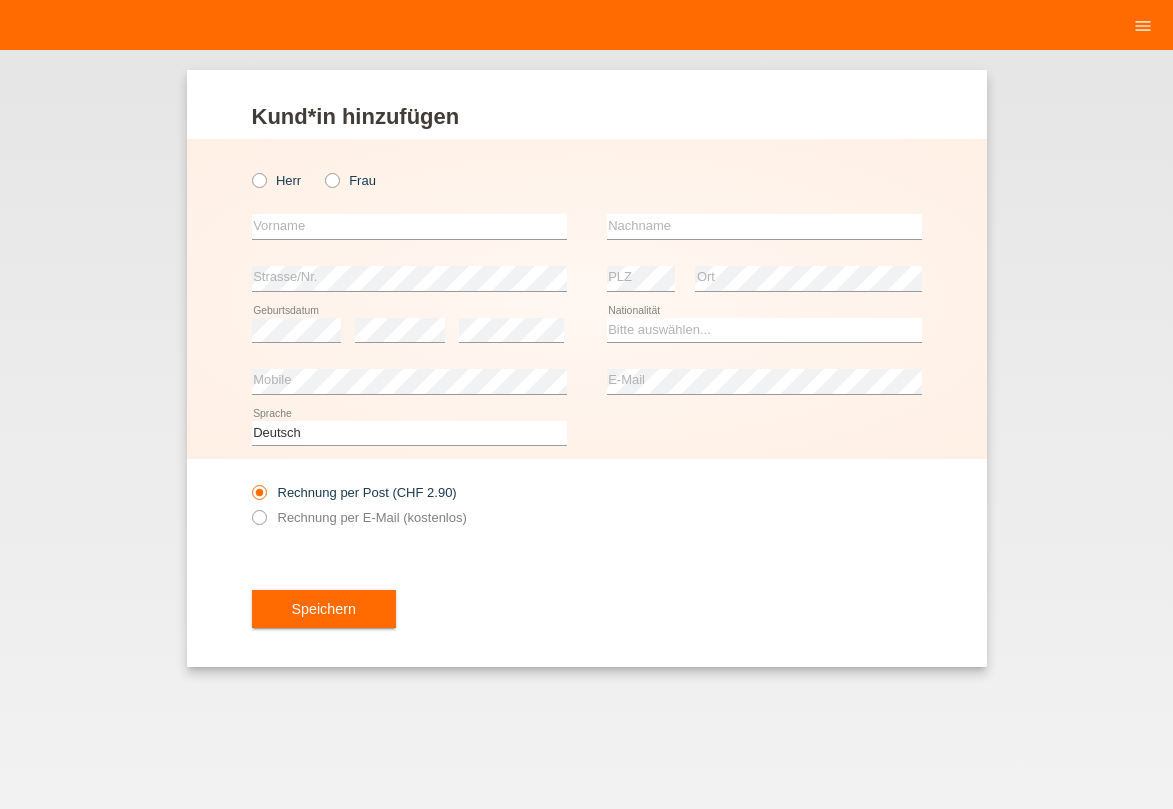 scroll, scrollTop: 0, scrollLeft: 0, axis: both 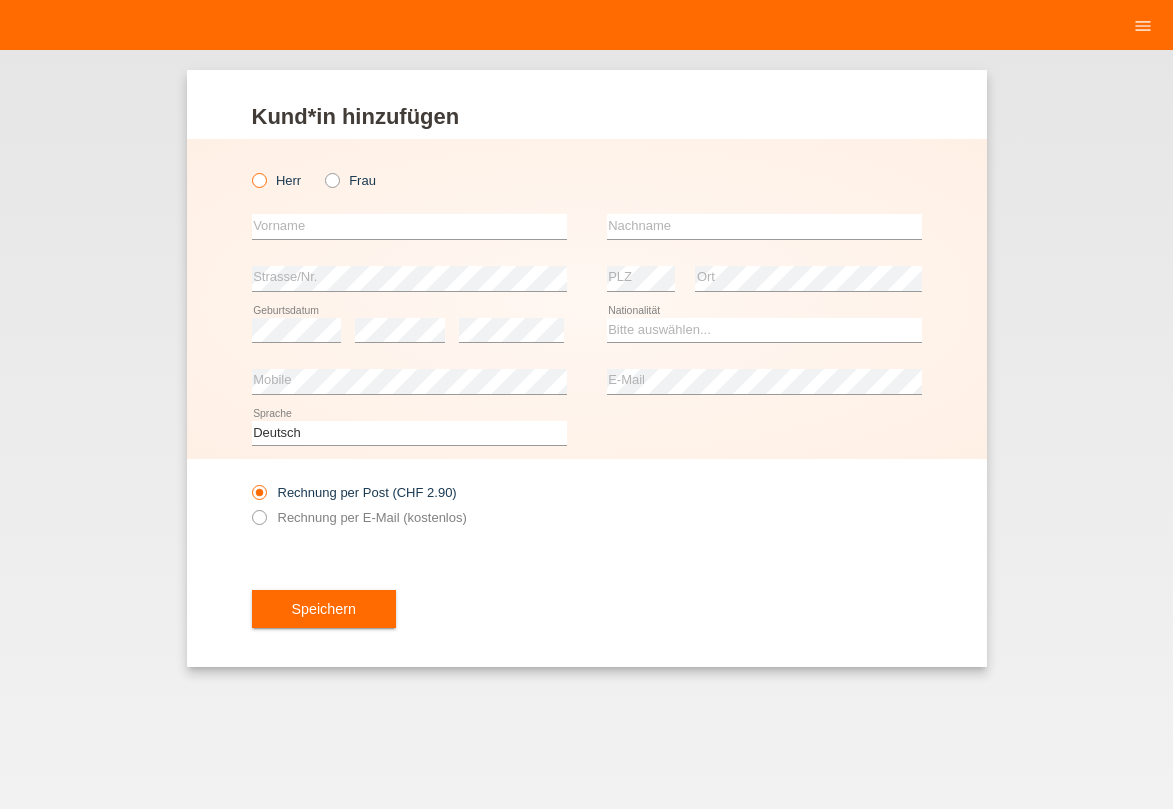 click at bounding box center (248, 170) 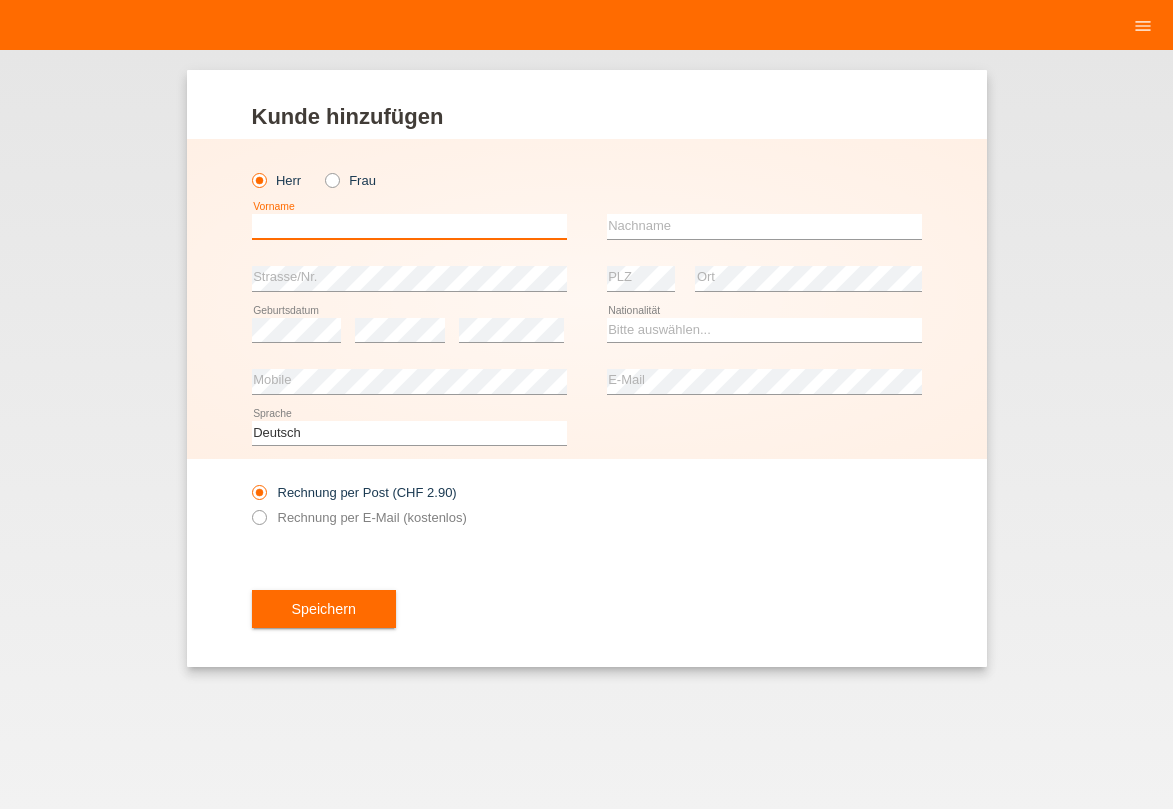 click at bounding box center [409, 226] 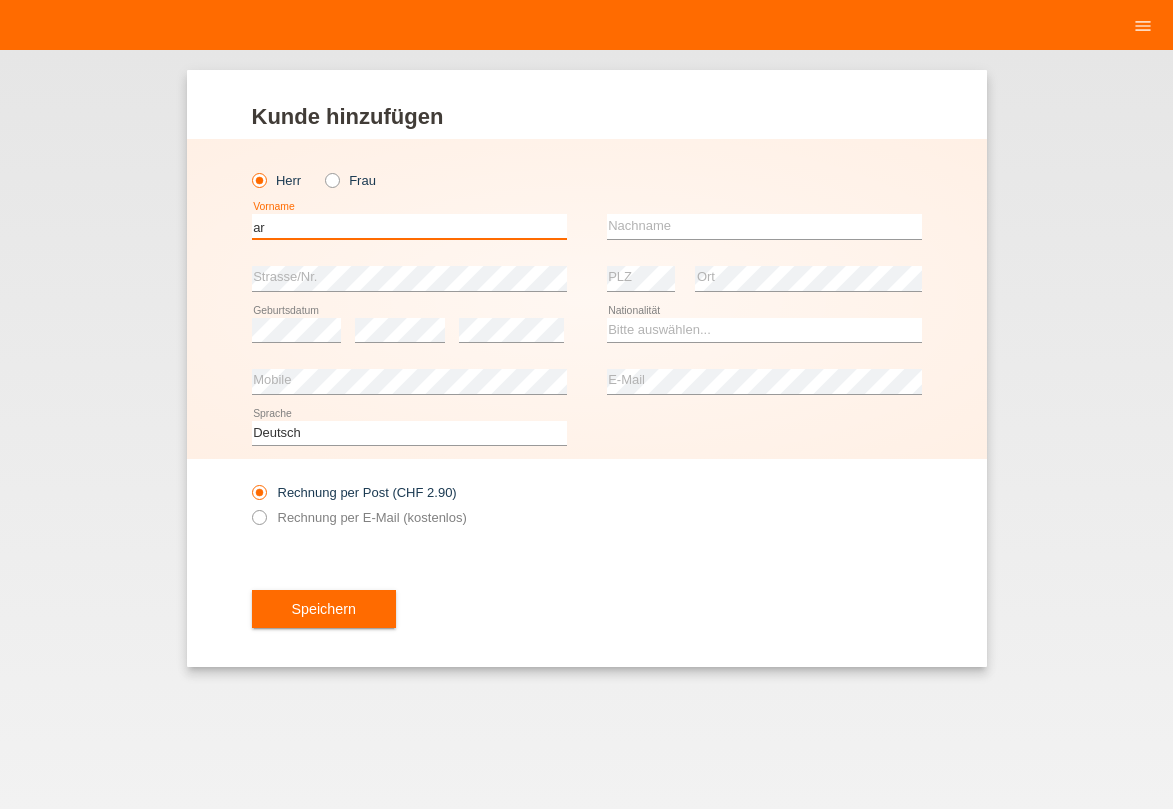 type on "a" 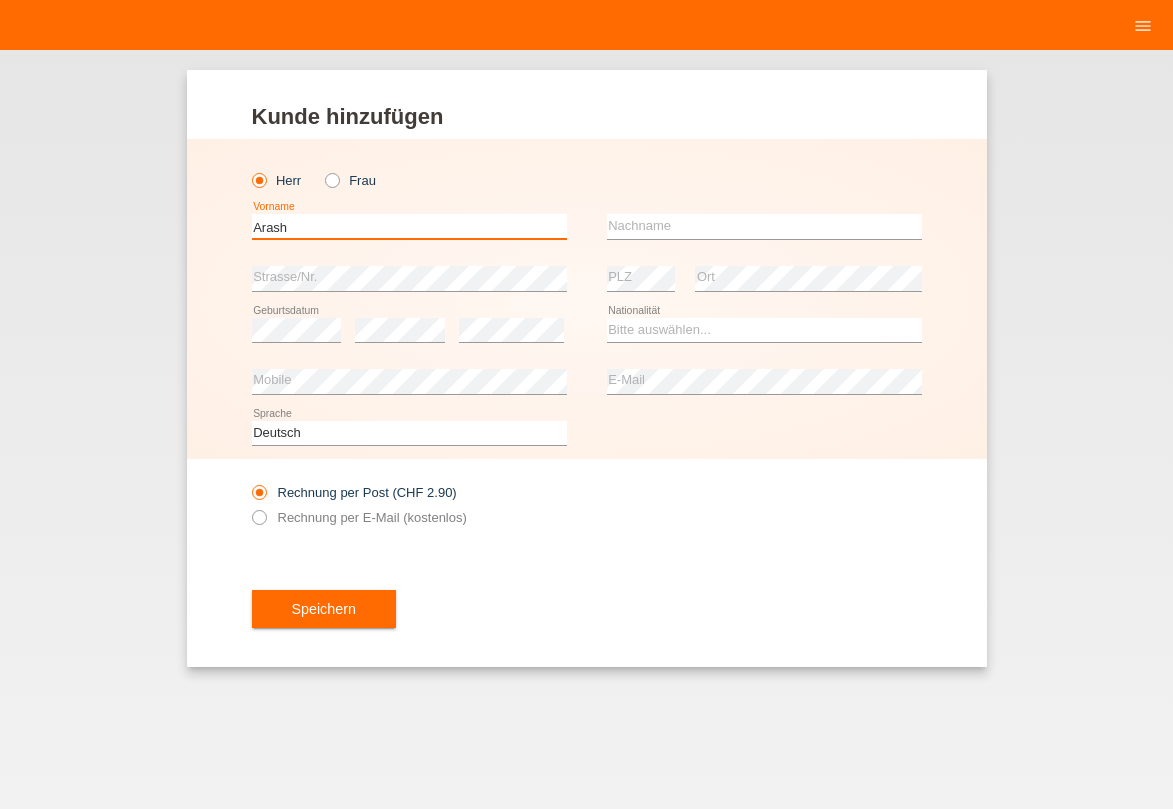 type on "Arash" 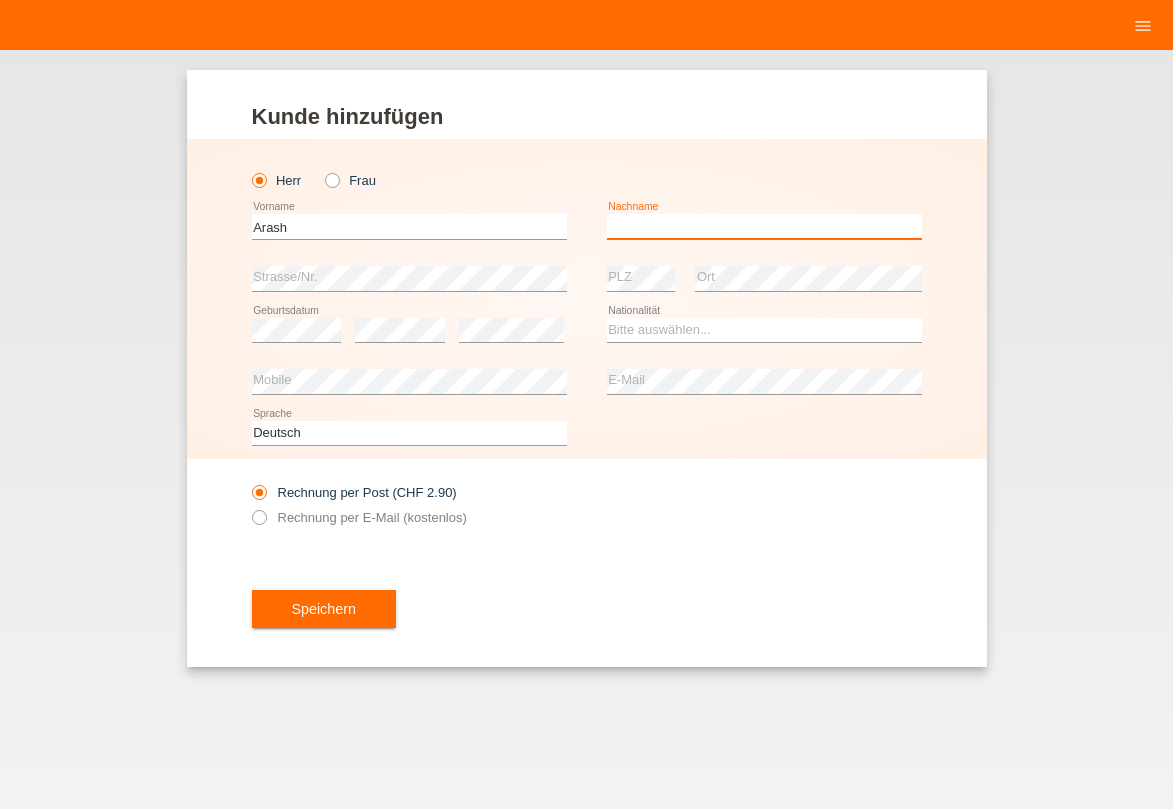 click at bounding box center (764, 226) 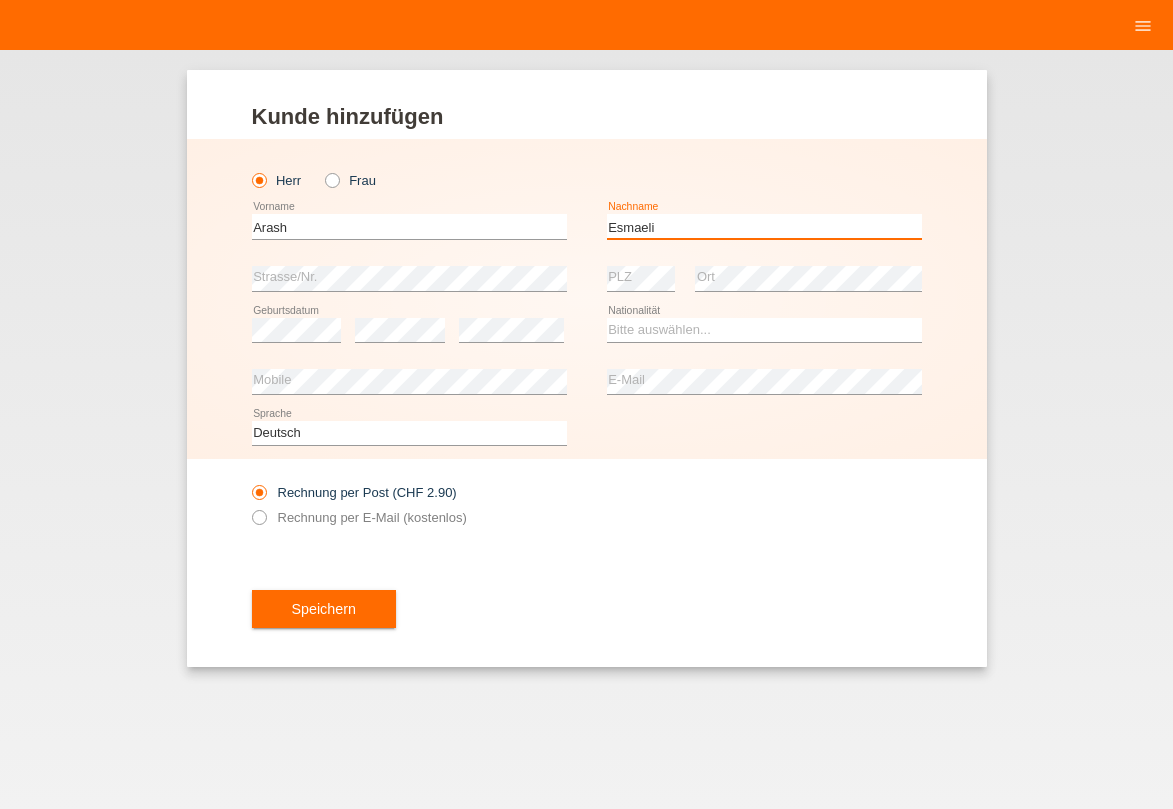 type on "Esmaeli" 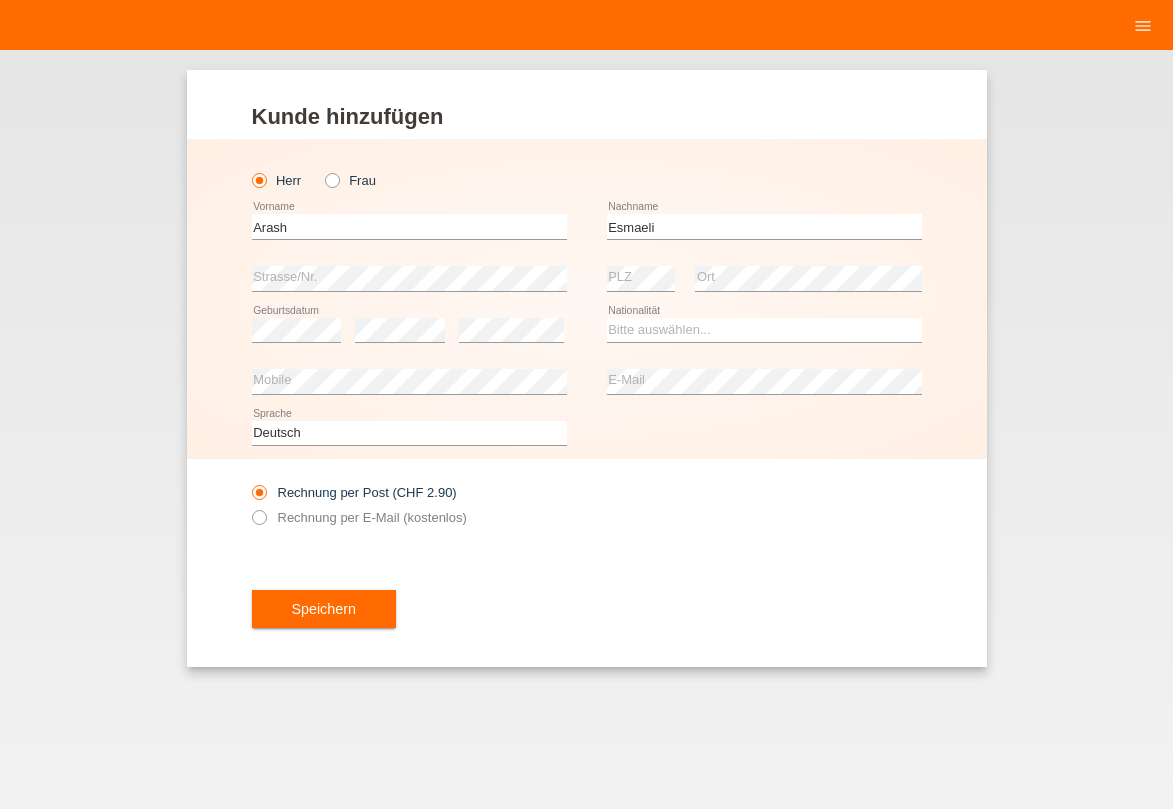 click on "error
Strasse/Nr." at bounding box center (409, 279) 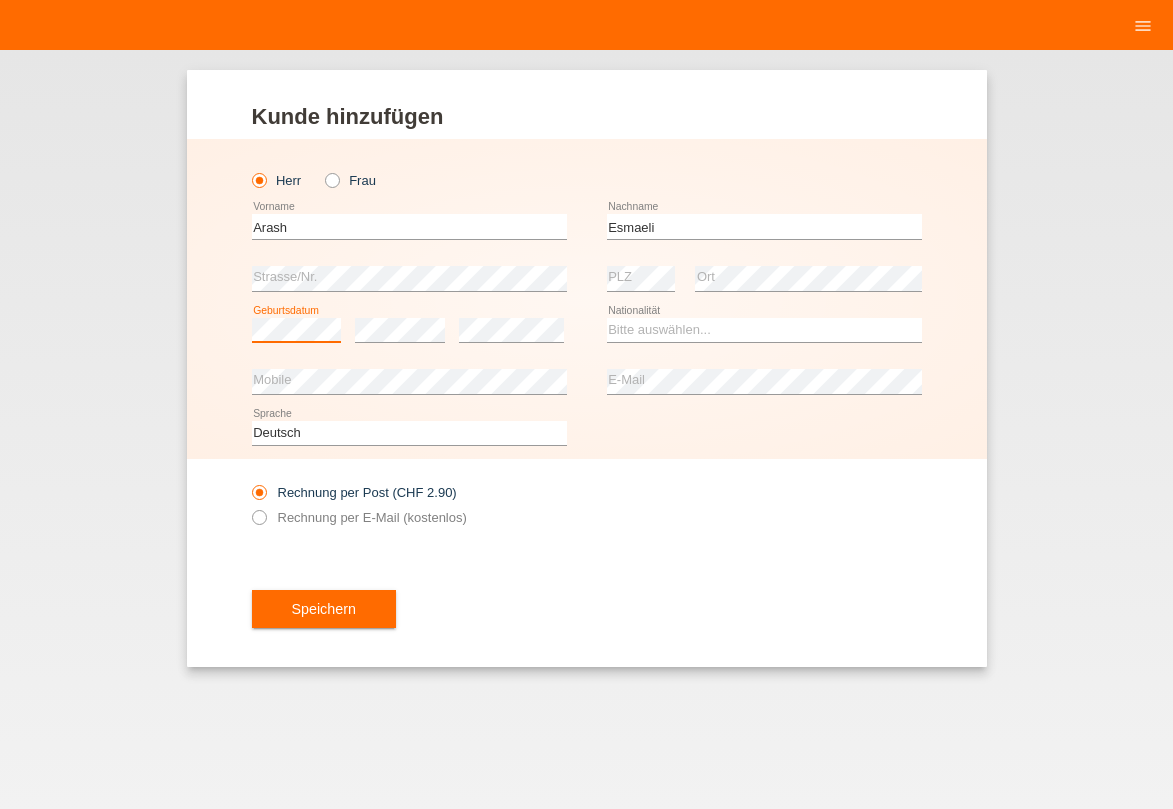 scroll, scrollTop: 0, scrollLeft: 0, axis: both 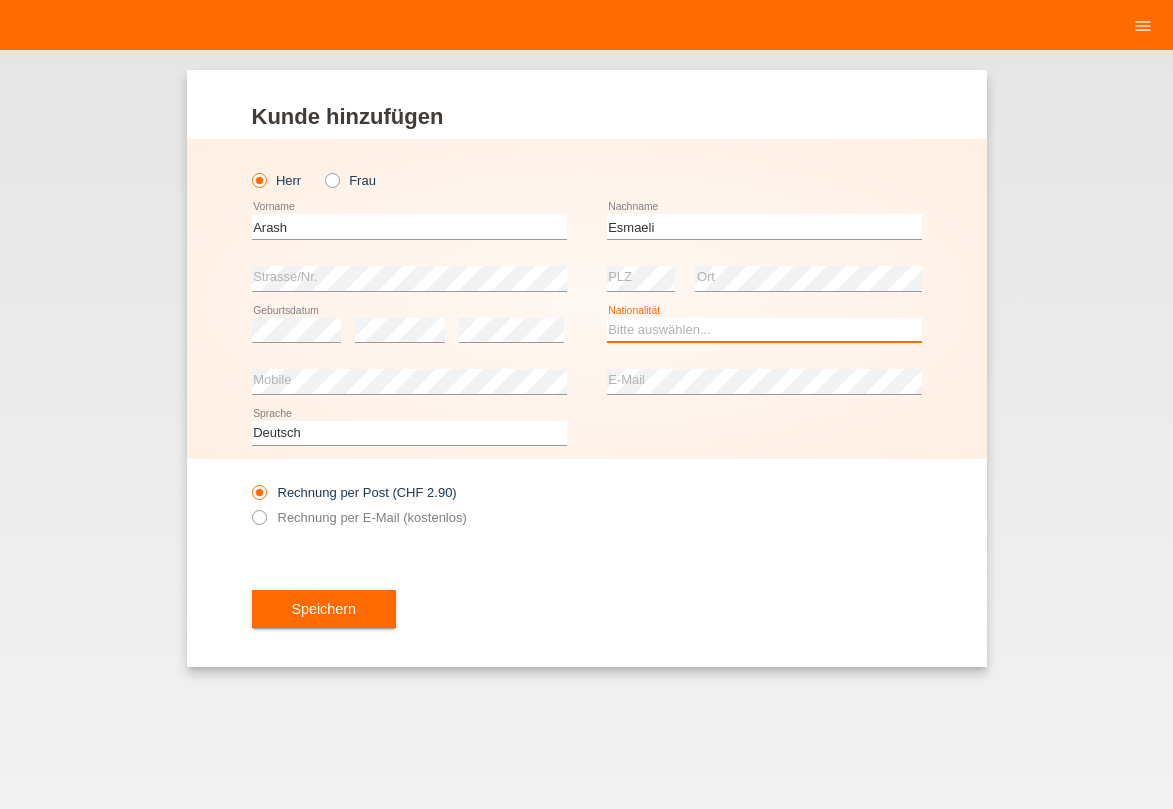 click on "Bitte auswählen...
Schweiz
Deutschland
Liechtenstein
Österreich
------------
Afghanistan
Ägypten
Åland
Albanien
Algerien" at bounding box center (764, 330) 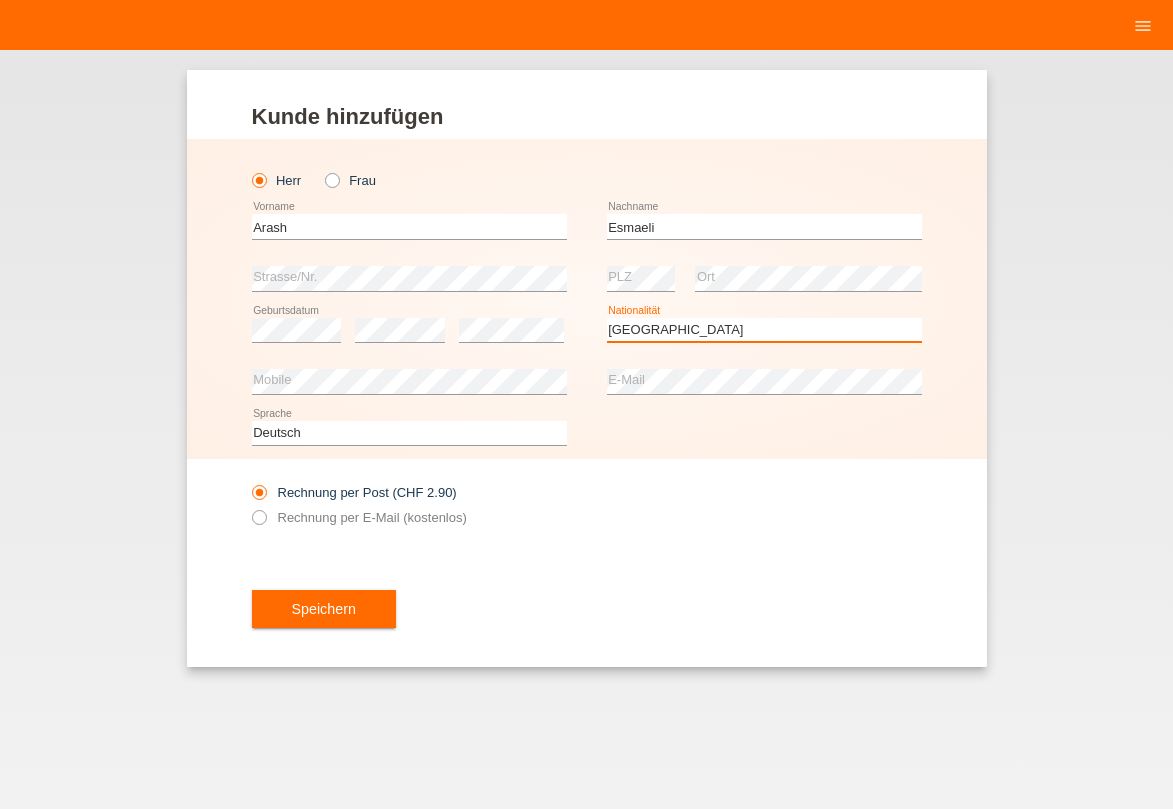 click on "Afghanistan" at bounding box center (0, 0) 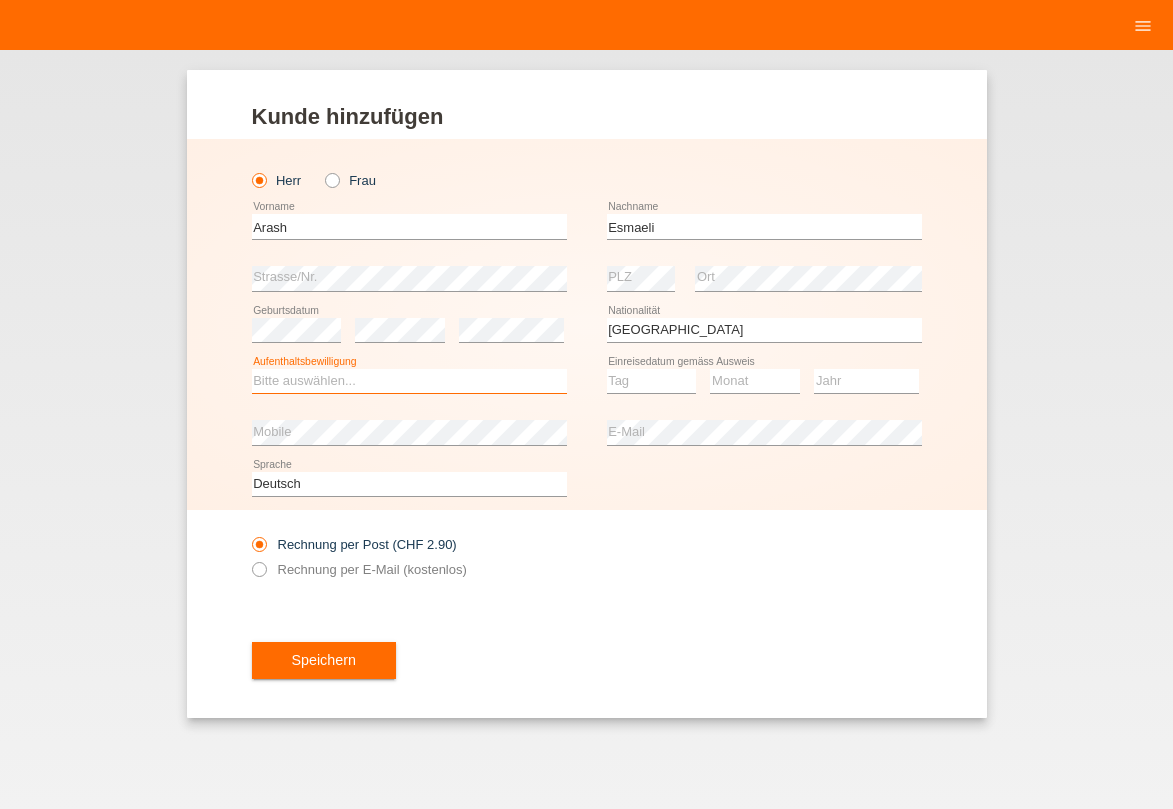 click on "Bitte auswählen...
C
B
B - Flüchtlingsstatus
Andere" at bounding box center [409, 381] 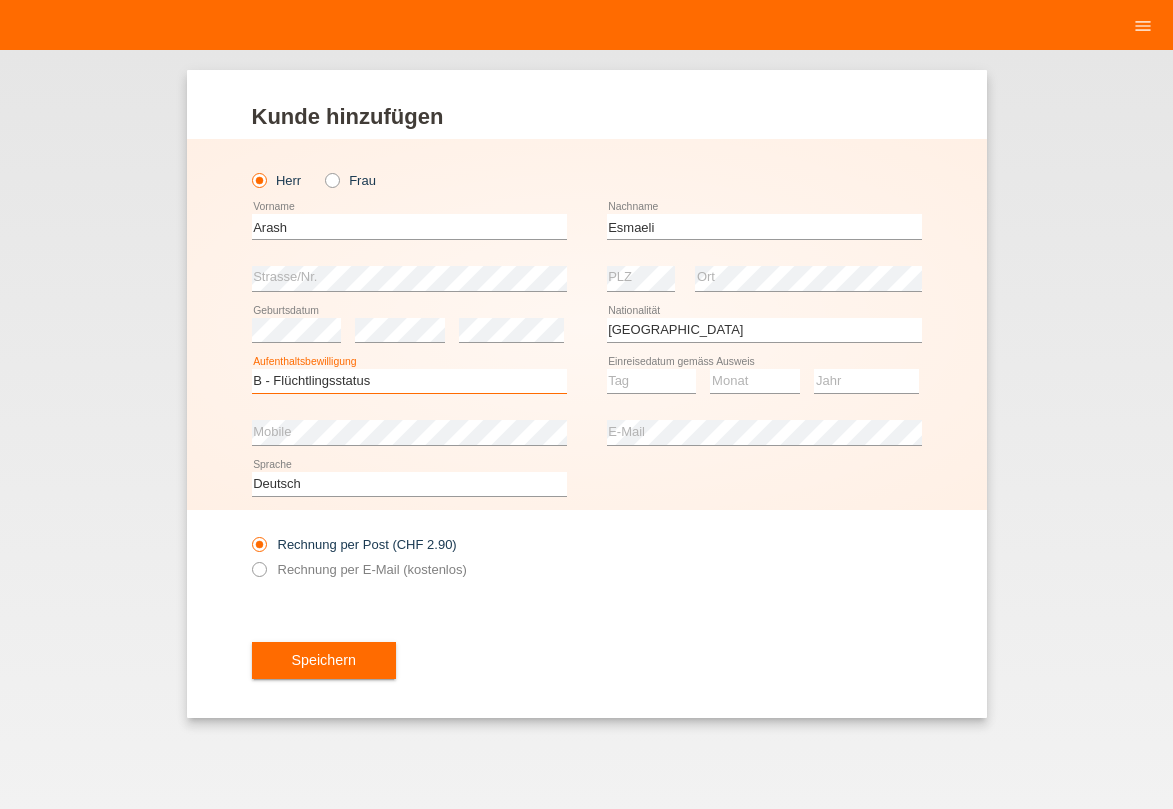 click on "B - Flüchtlingsstatus" at bounding box center [0, 0] 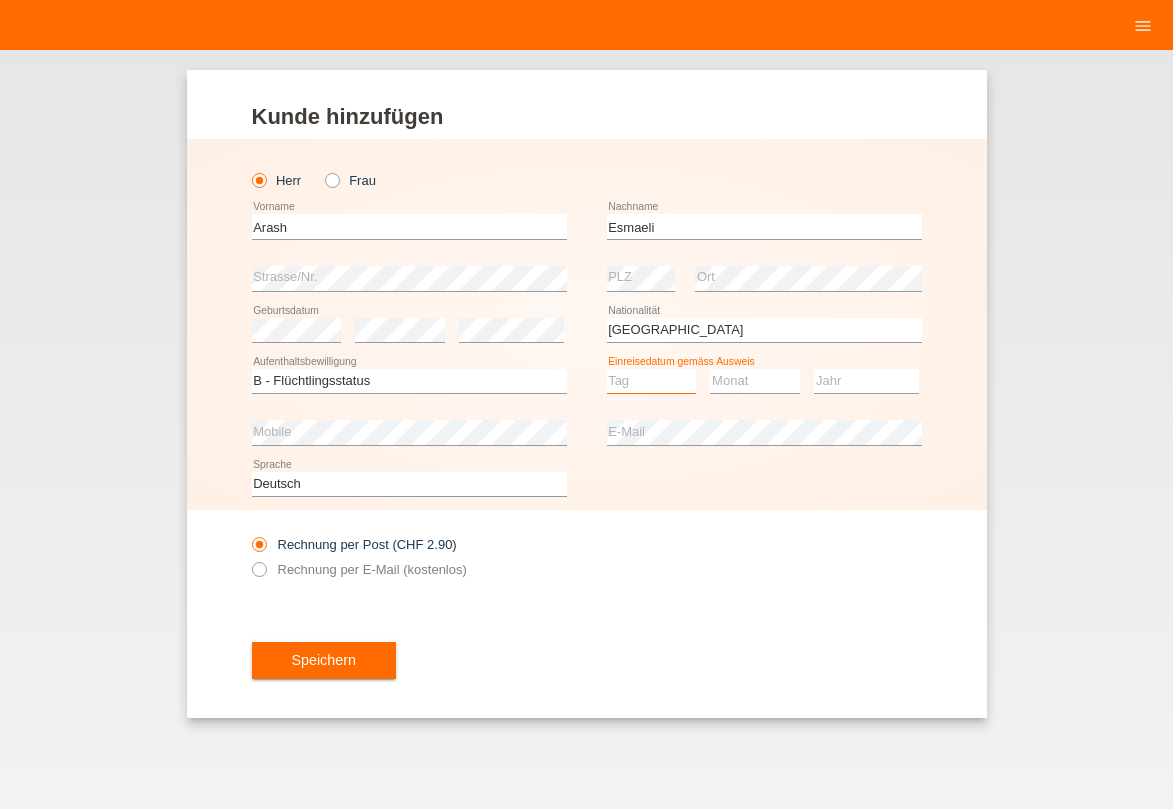 click on "Tag
01
02
03
04
05
06
07
08
09
10 11" at bounding box center (652, 381) 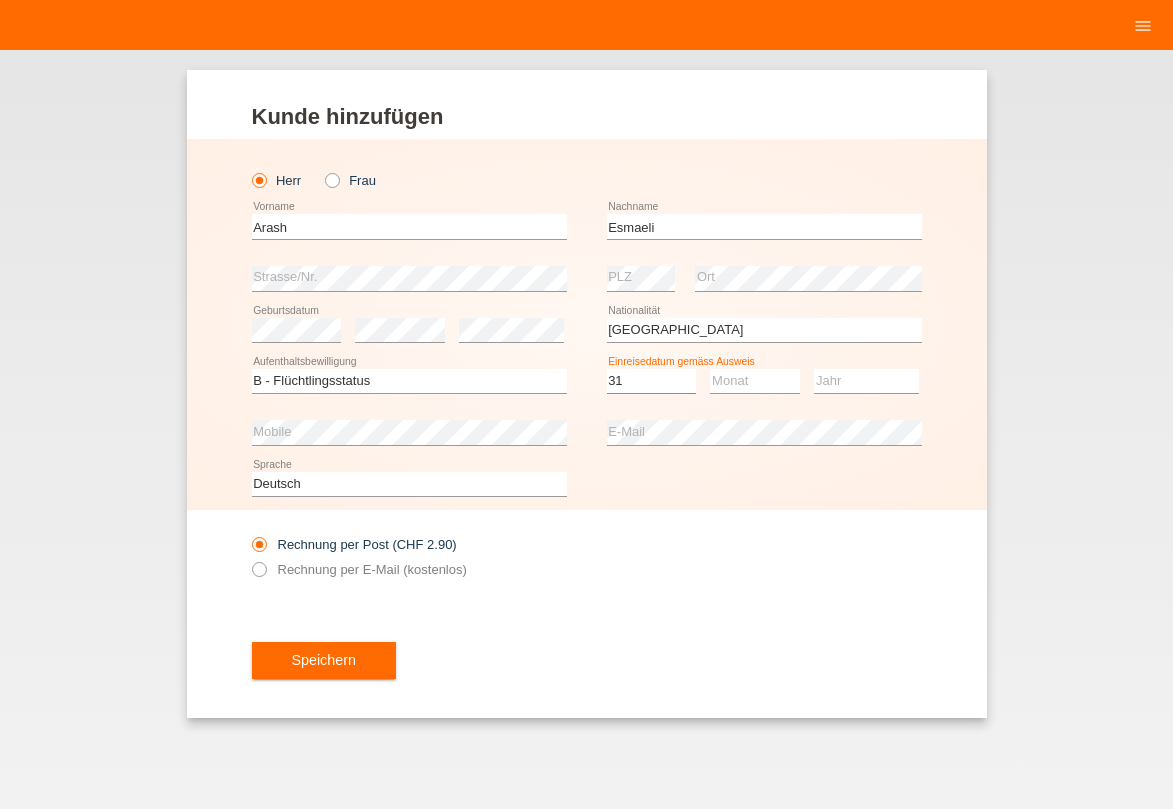 click on "31" at bounding box center (0, 0) 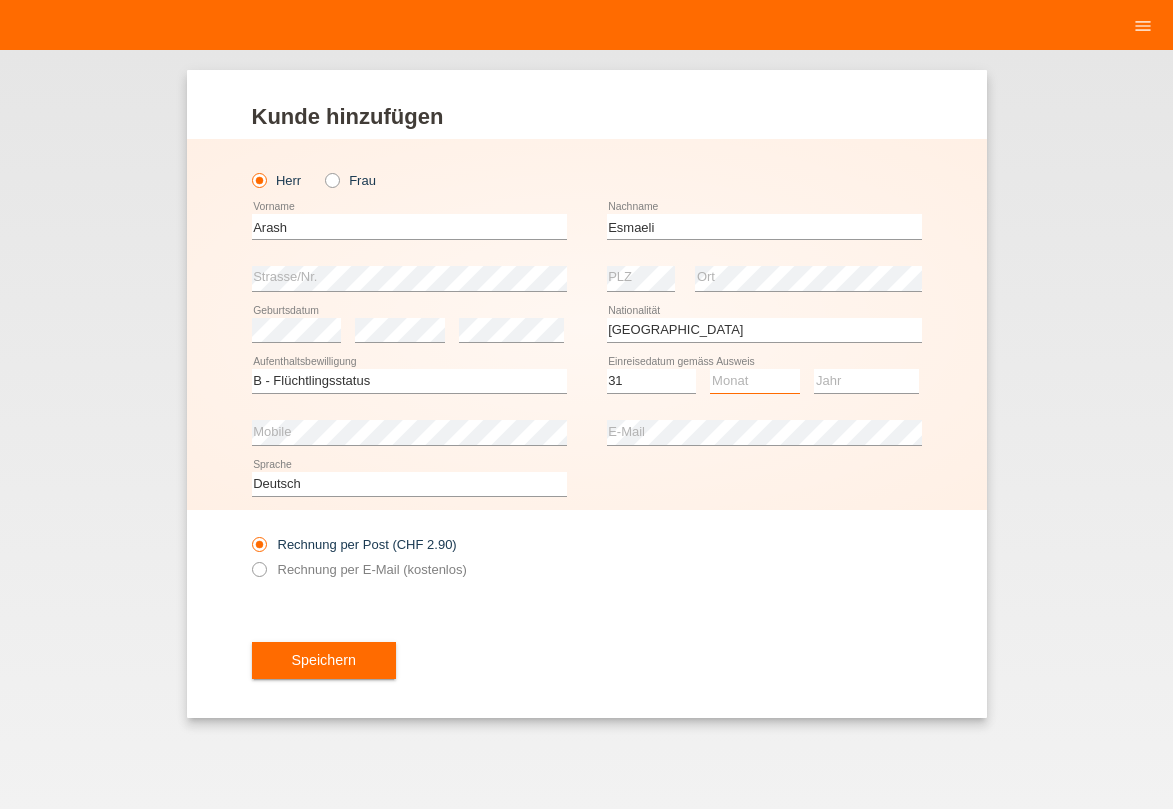 click on "Monat
01
02
03
04
05
06
07
08
09
10 11" at bounding box center [755, 381] 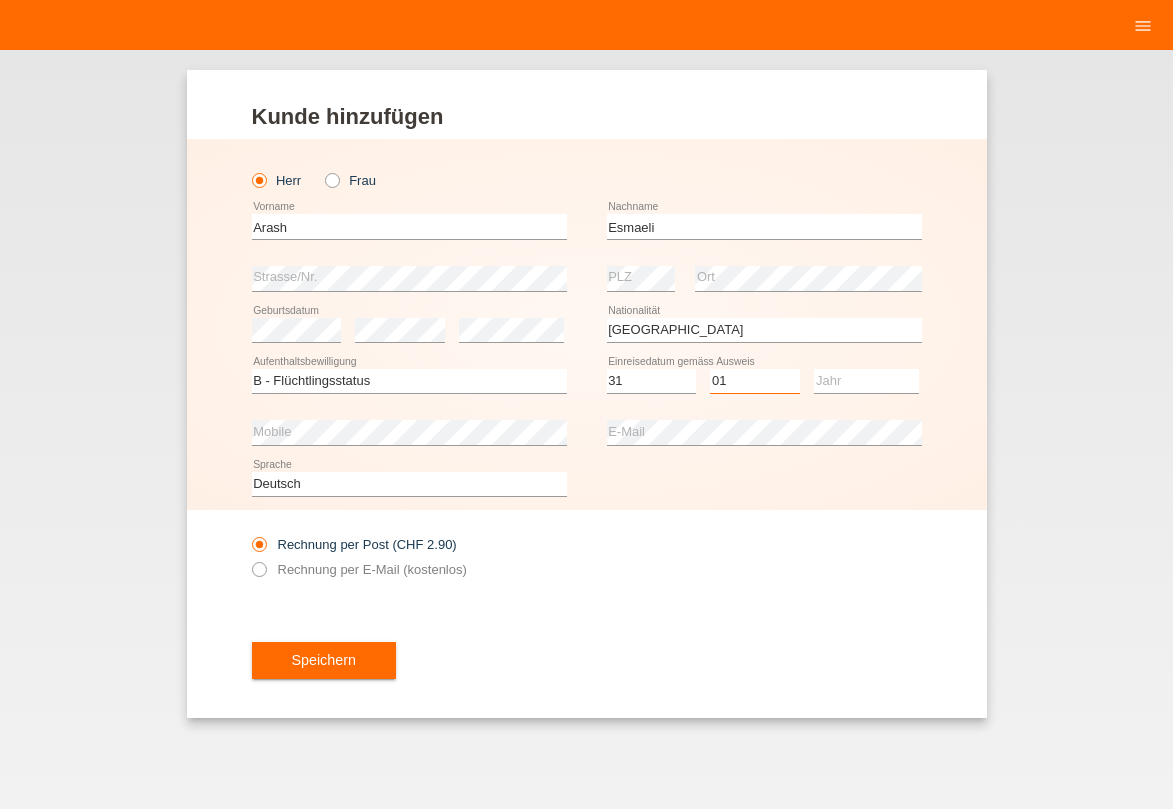 click on "01" at bounding box center (0, 0) 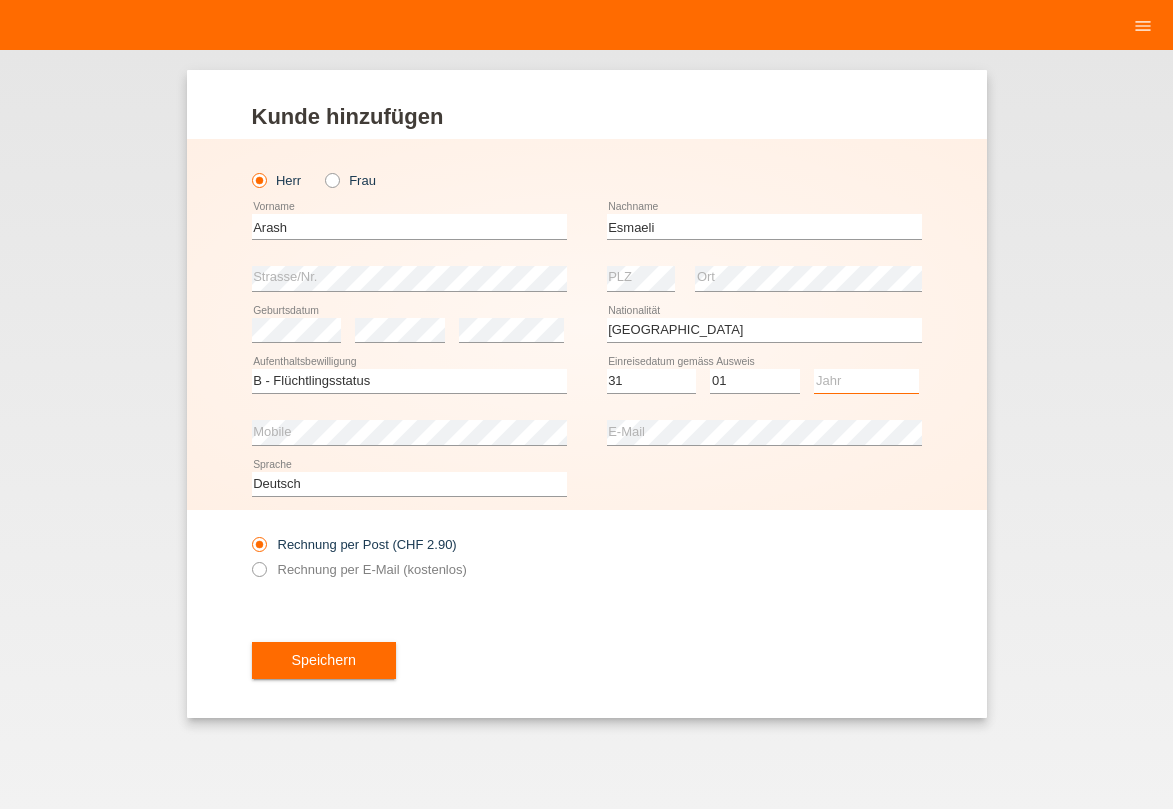 click on "Jahr
2025
2024
2023
2022
2021
2020
2019
2018
2017 2016 2015 2014 2013 2012 2011 2010 2009 2008 2007 2006 2005 2004 2003 2002 2001" at bounding box center (866, 381) 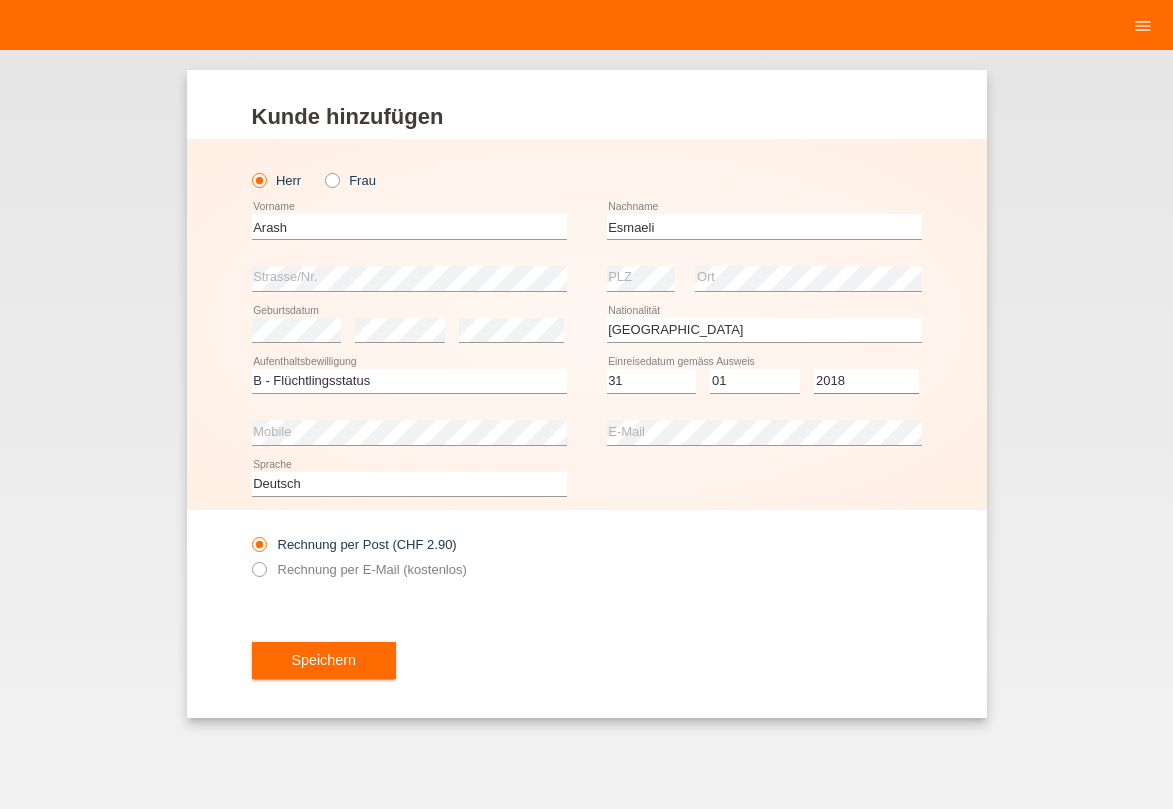 click on "2018" at bounding box center (0, 0) 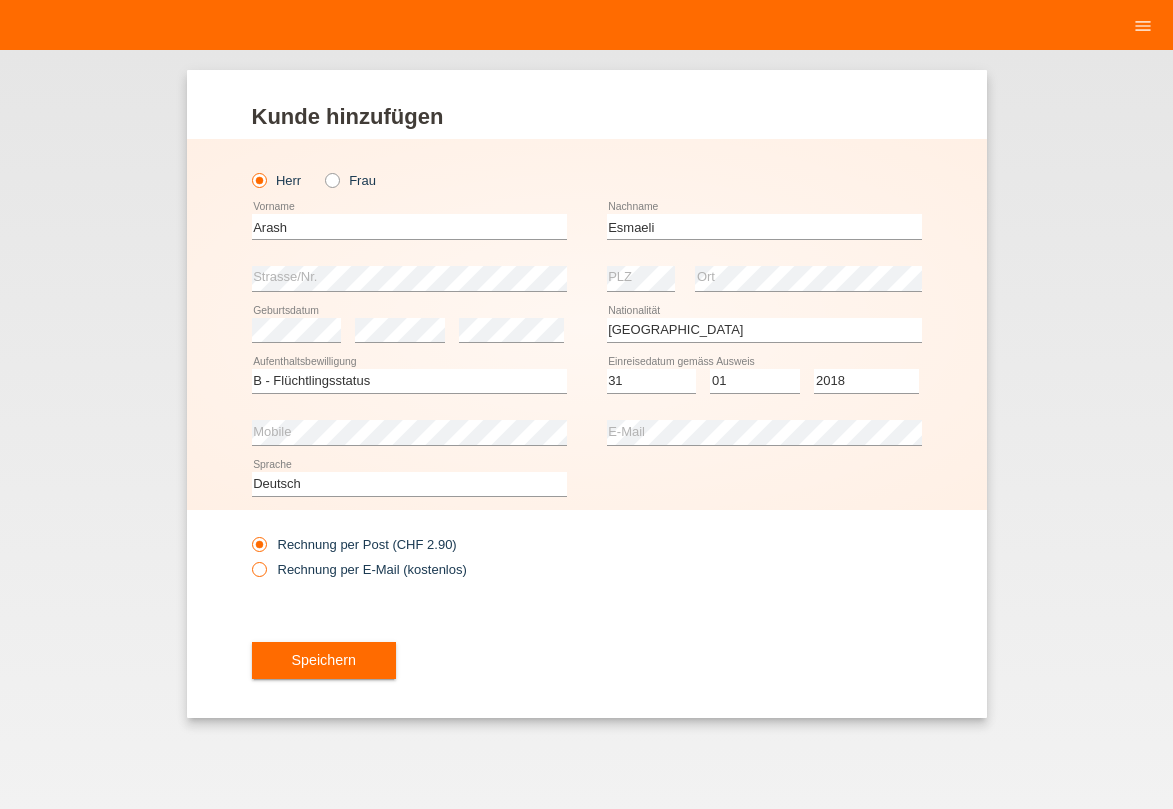 click at bounding box center [248, 558] 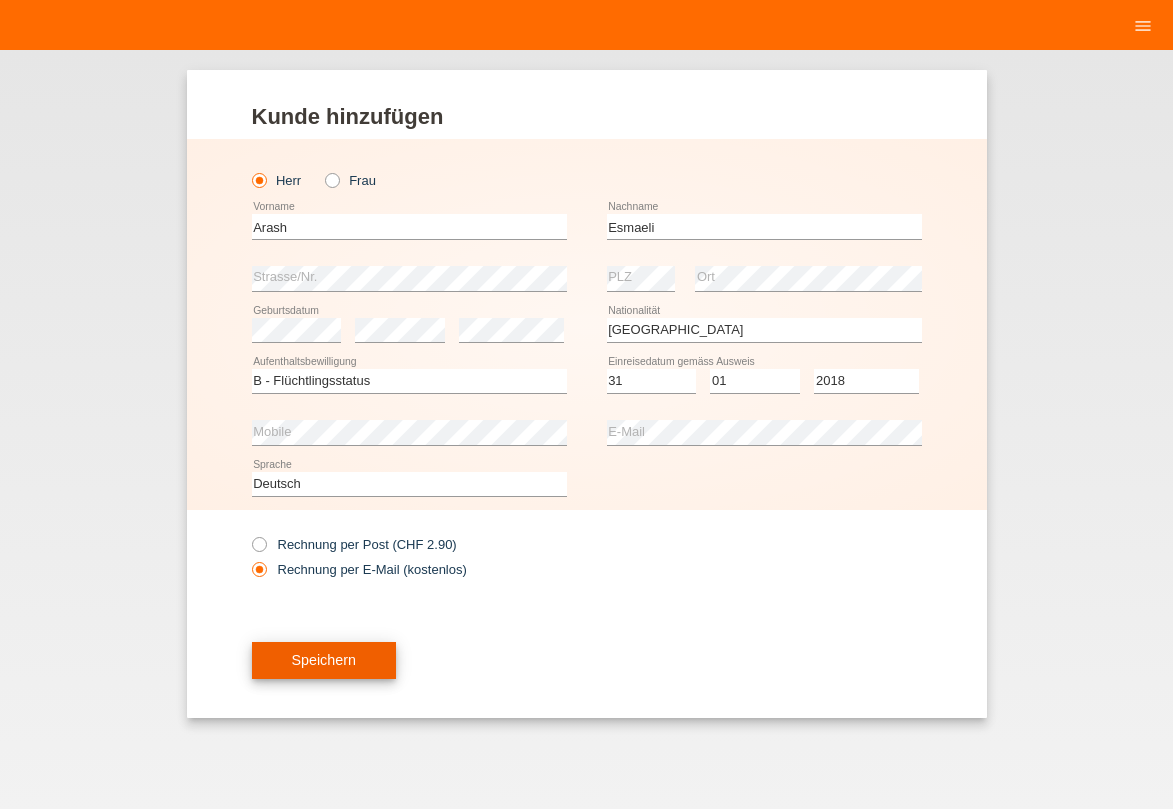 click on "Speichern" at bounding box center (324, 660) 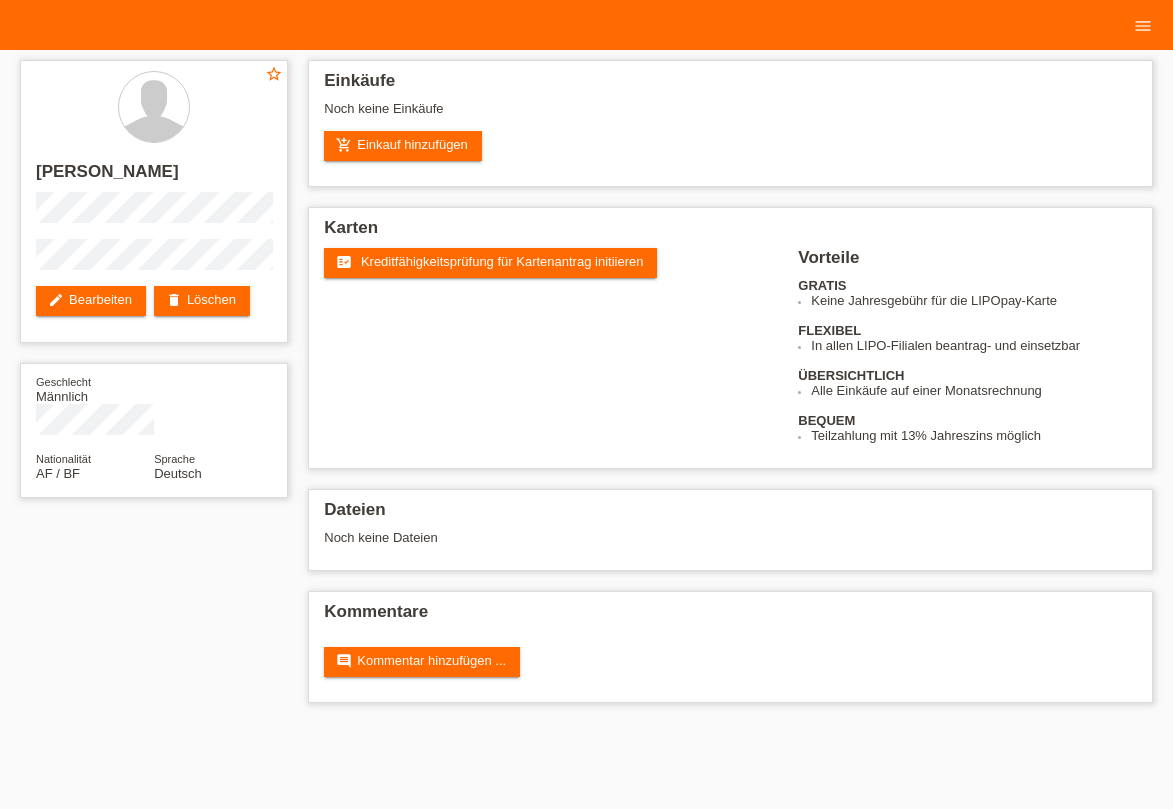scroll, scrollTop: 0, scrollLeft: 0, axis: both 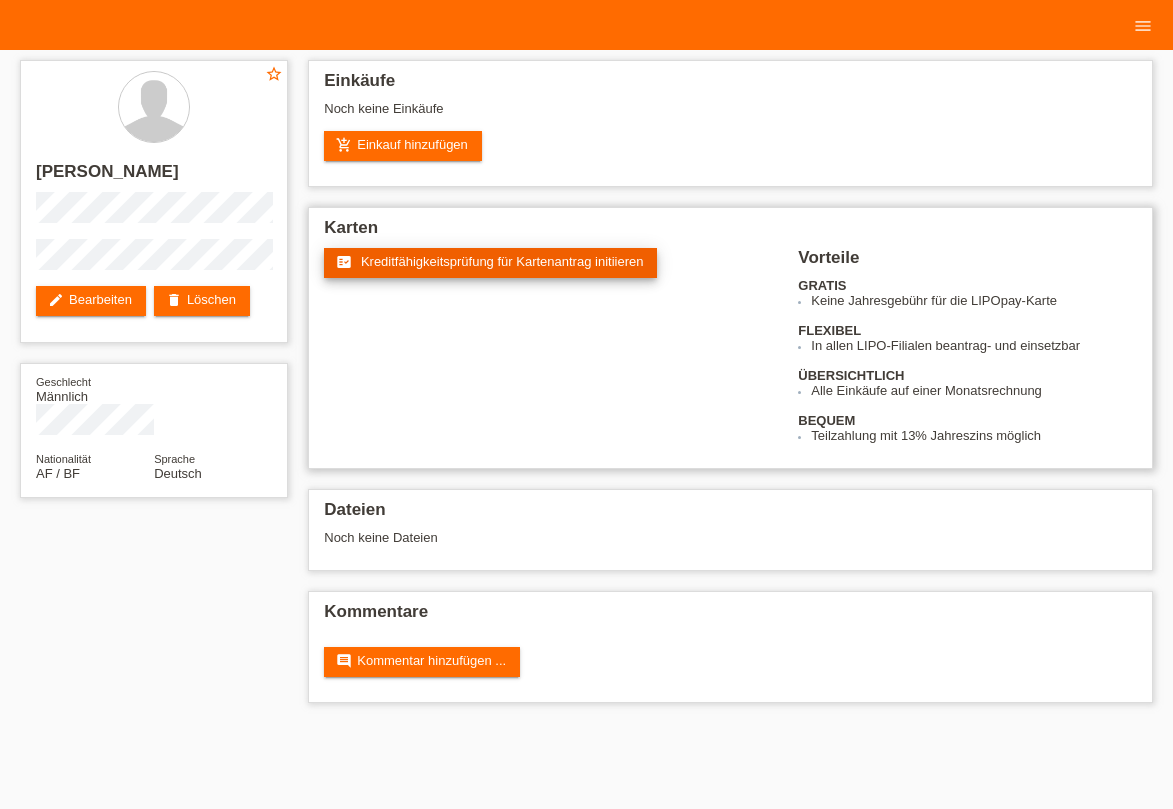 click on "Kreditfähigkeitsprüfung für Kartenantrag initiieren" at bounding box center (502, 261) 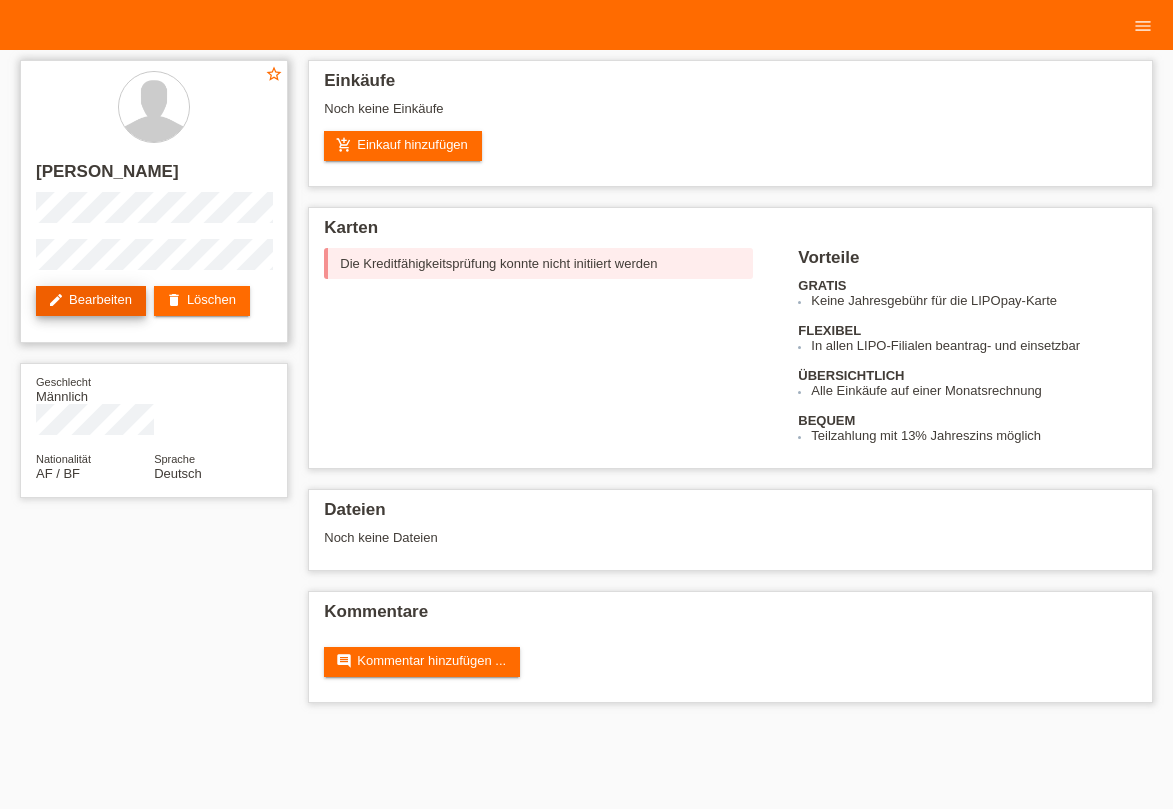 click on "edit  Bearbeiten" at bounding box center (91, 301) 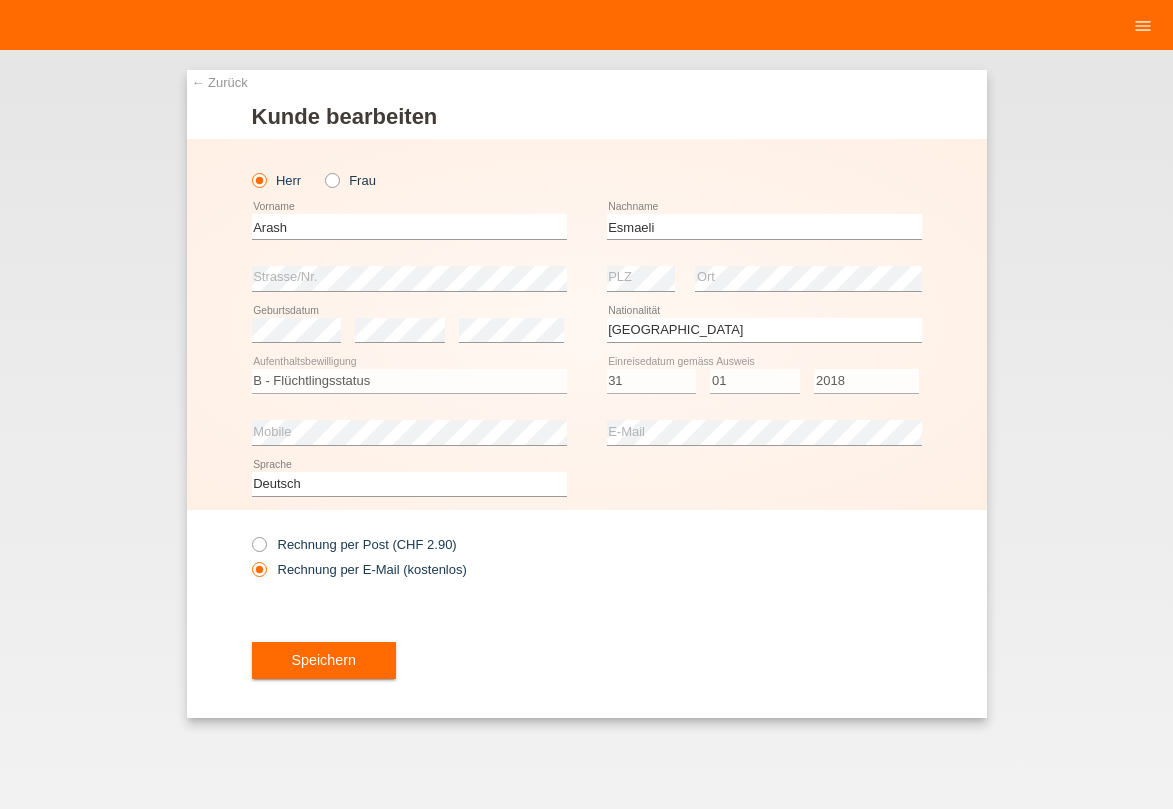 select on "AF" 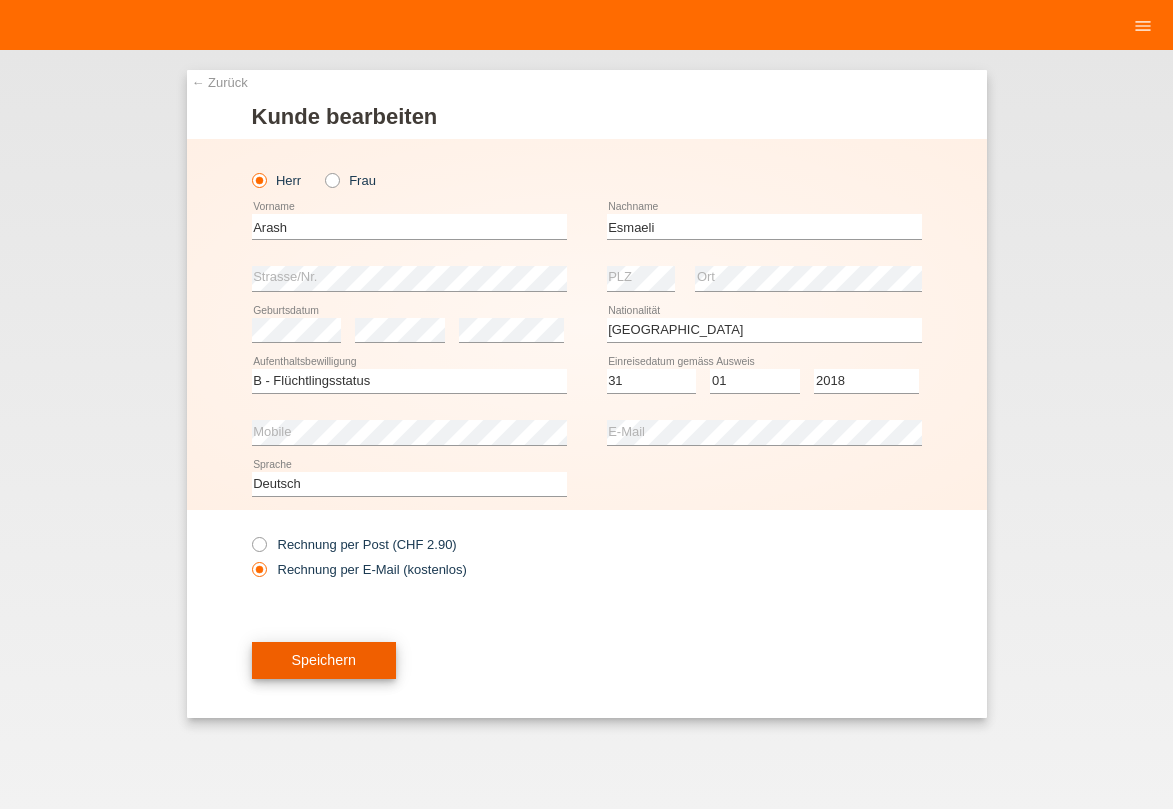 click on "Speichern" at bounding box center [324, 661] 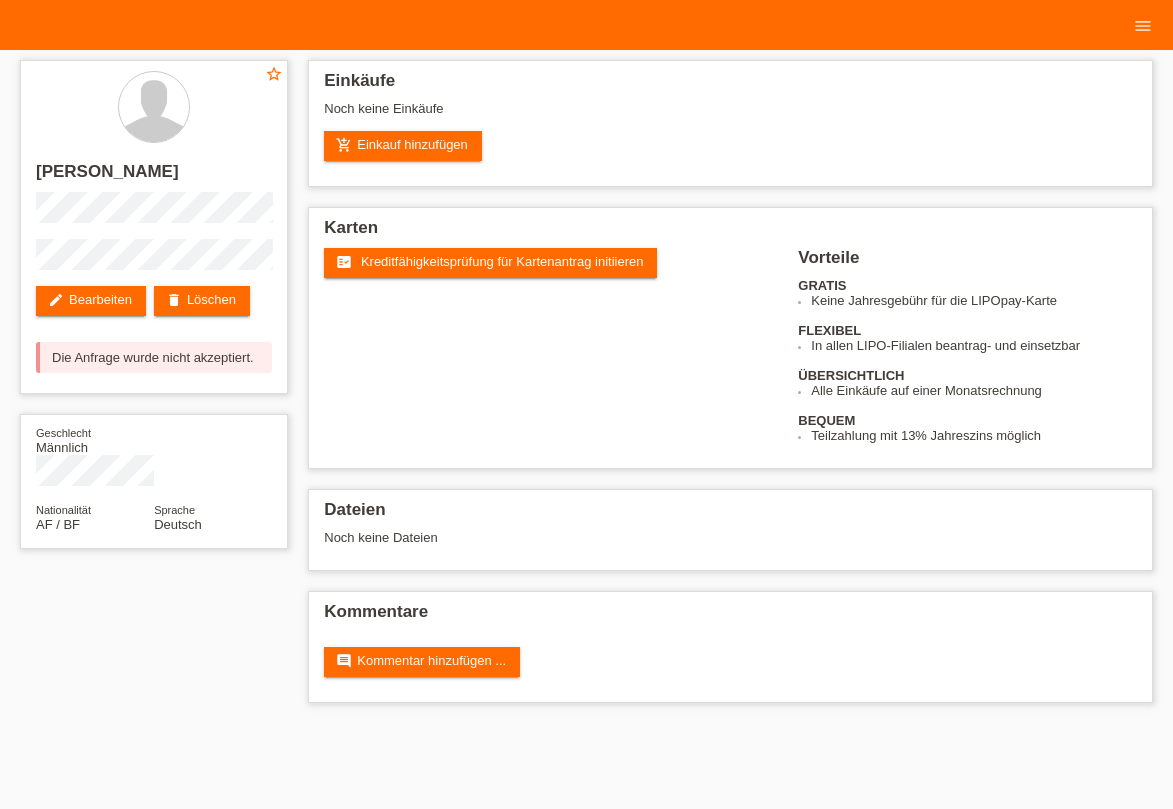 scroll, scrollTop: 0, scrollLeft: 0, axis: both 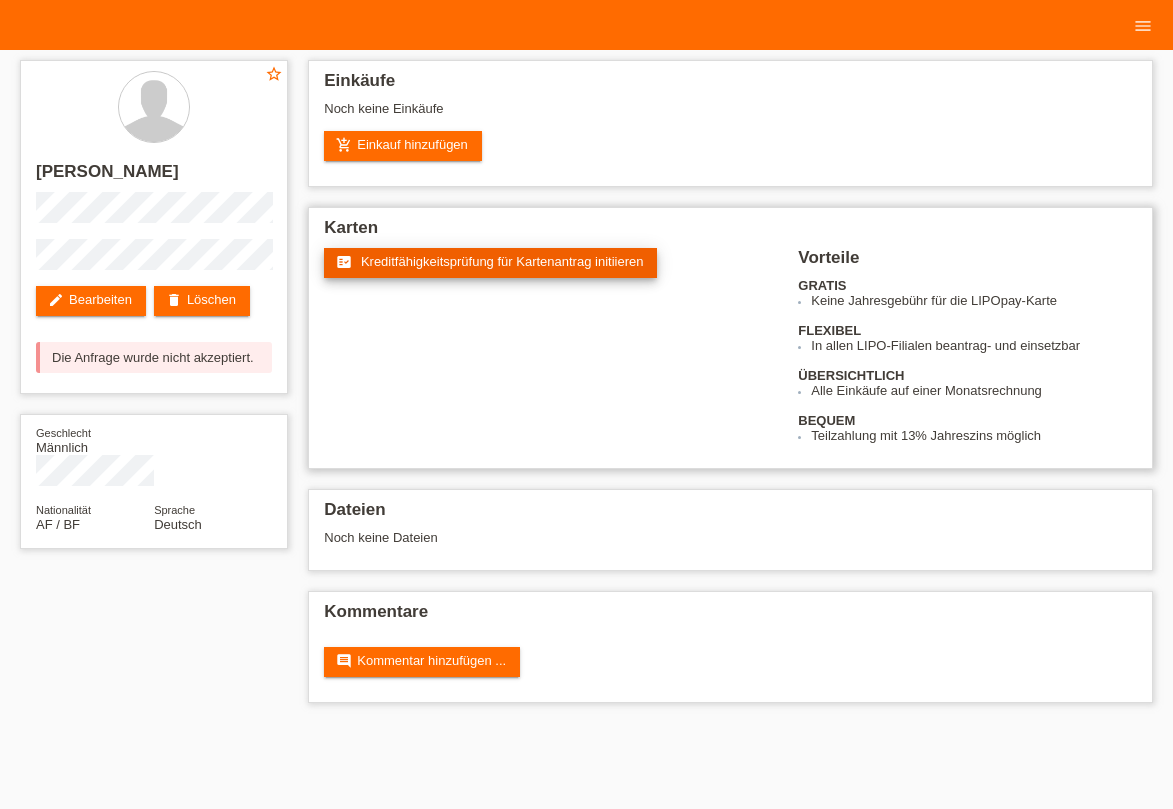 click on "fact_check
Kreditfähigkeitsprüfung für Kartenantrag initiieren" at bounding box center (490, 263) 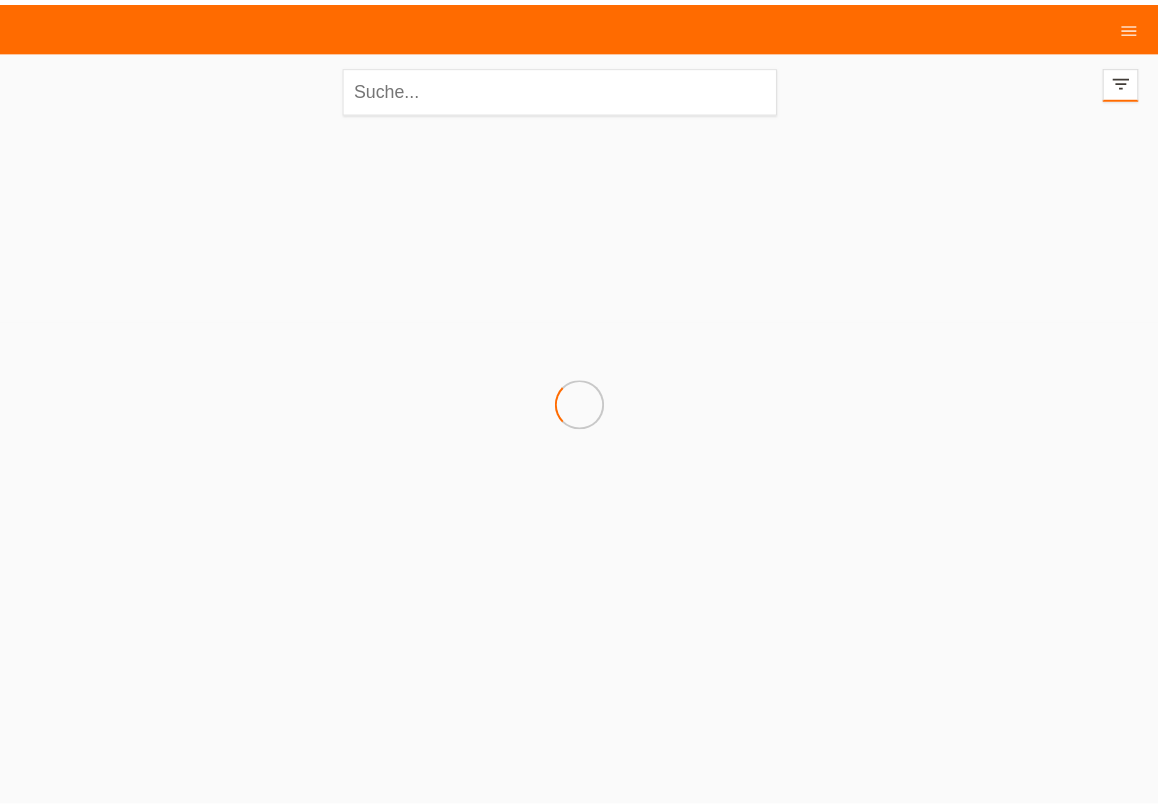 scroll, scrollTop: 0, scrollLeft: 0, axis: both 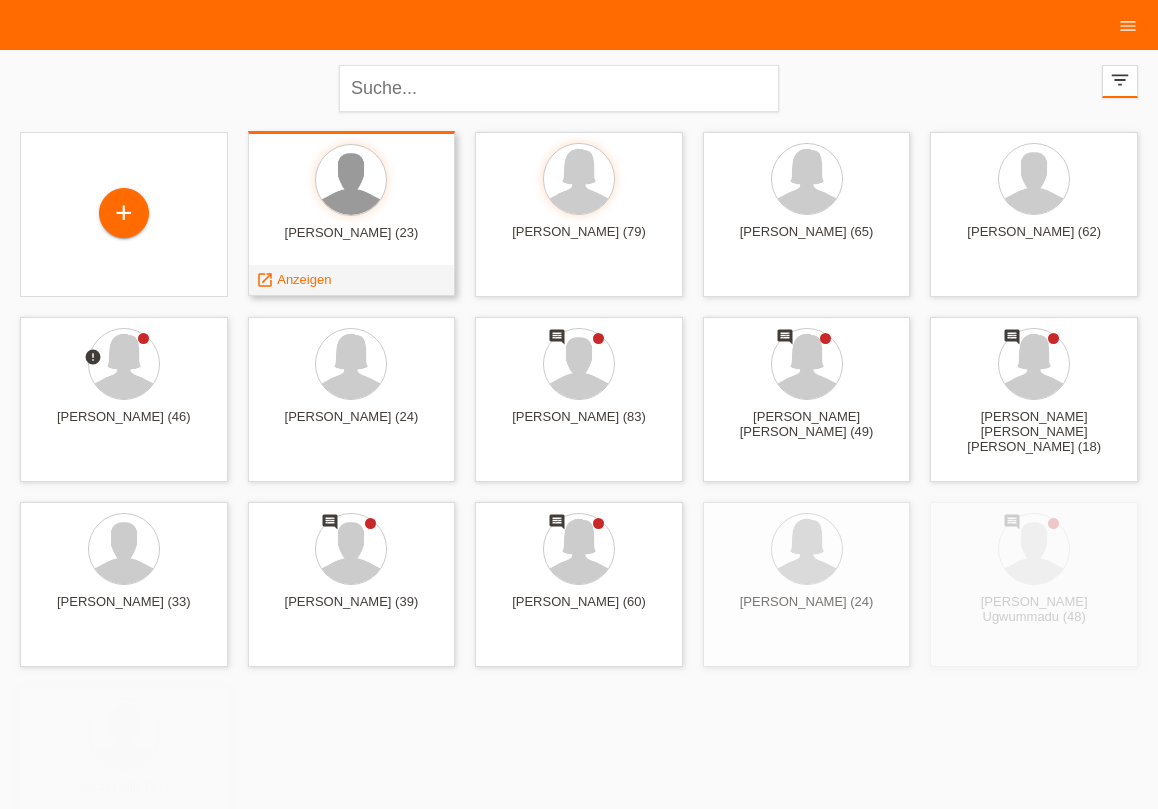 click at bounding box center [351, 180] 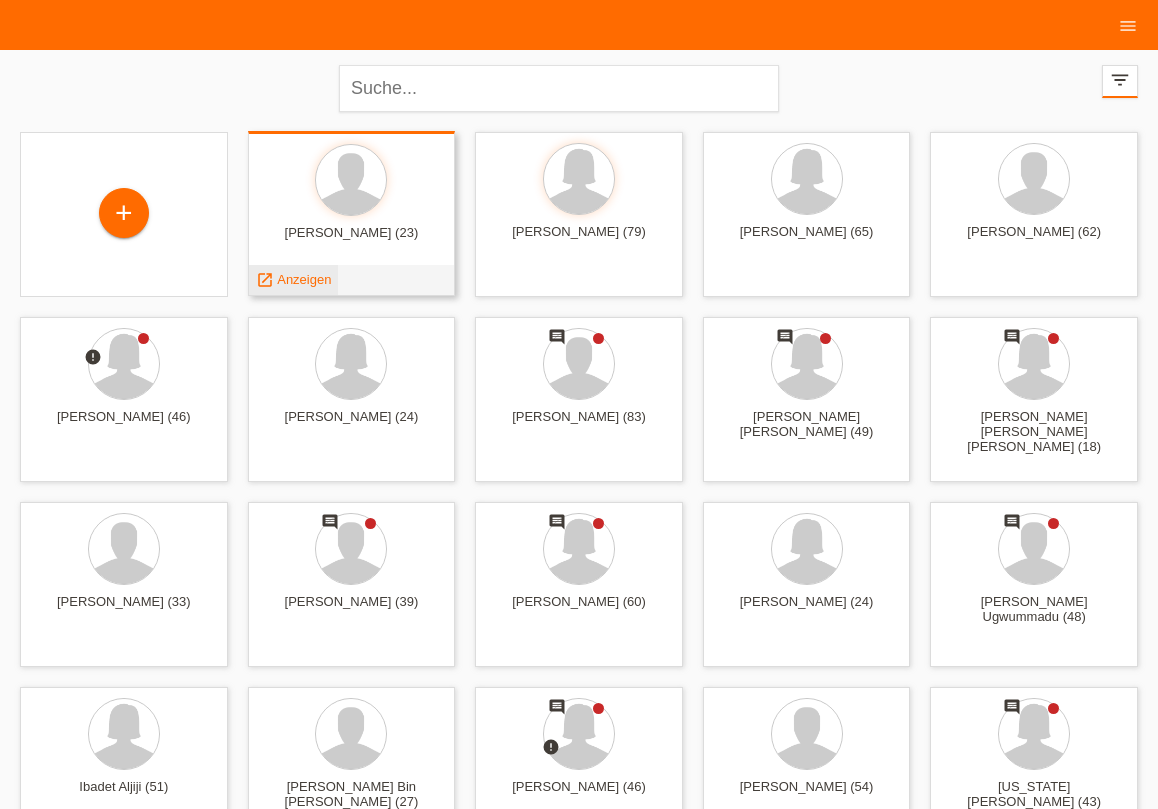 click on "Anzeigen" at bounding box center [304, 279] 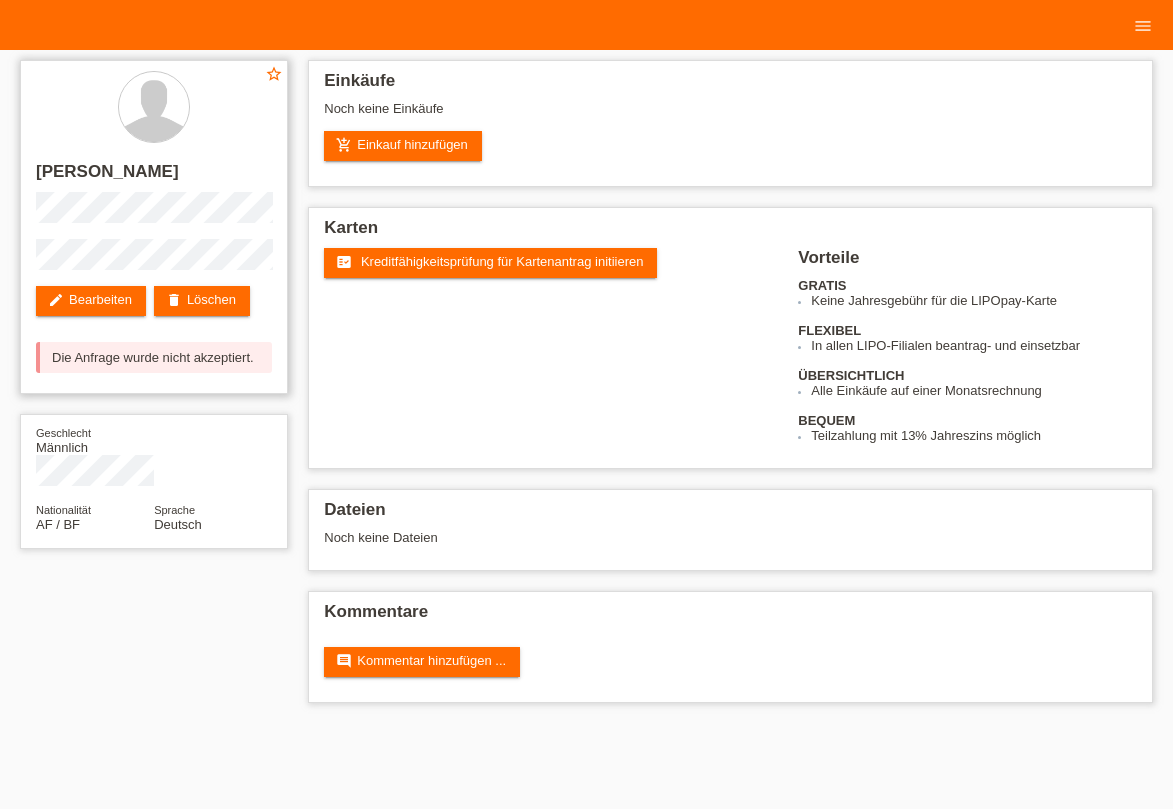 scroll, scrollTop: 0, scrollLeft: 0, axis: both 